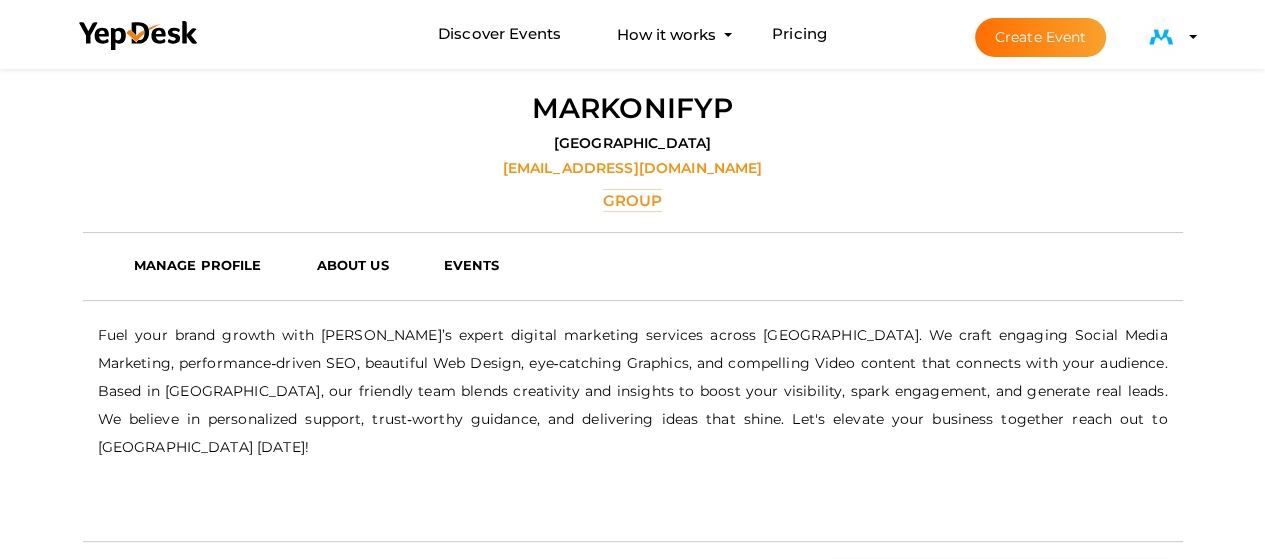 scroll, scrollTop: 400, scrollLeft: 0, axis: vertical 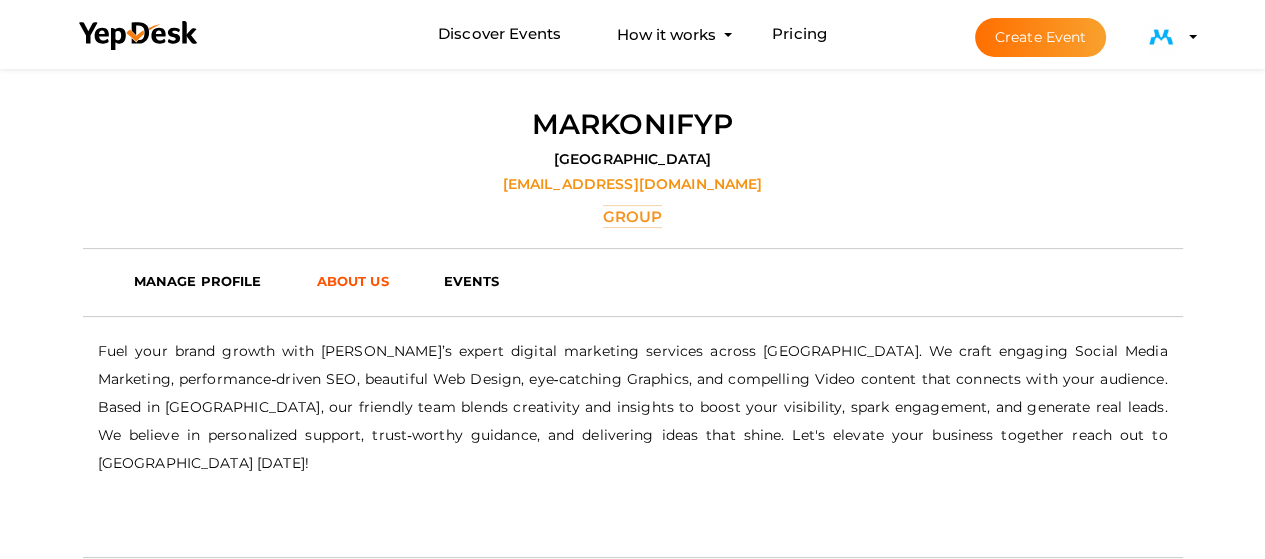 click on "ABOUT US" at bounding box center (364, 281) 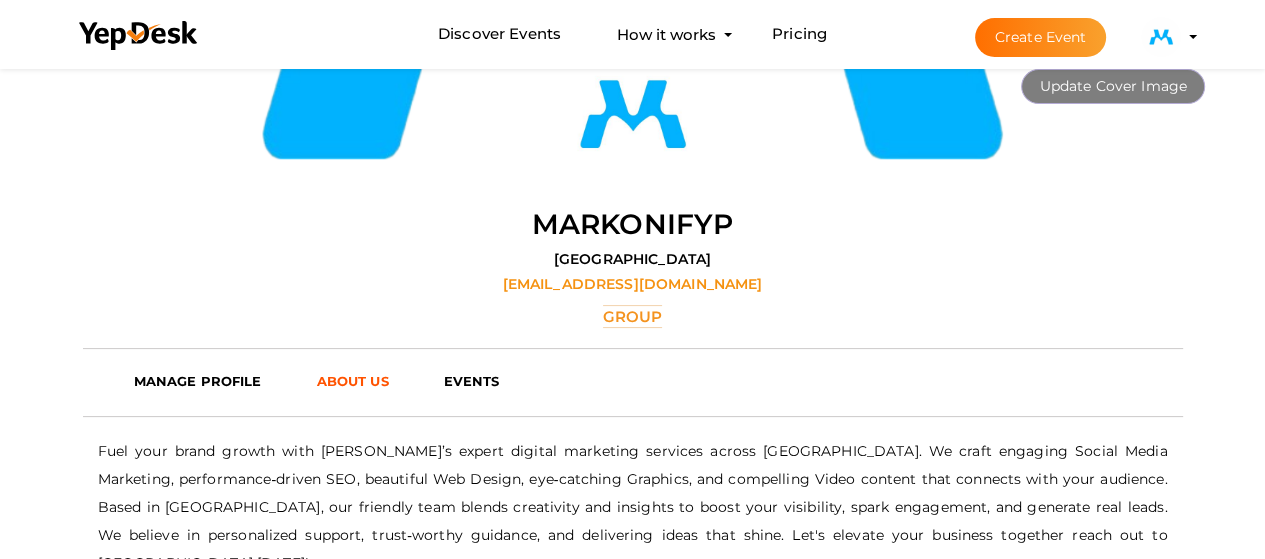 scroll, scrollTop: 100, scrollLeft: 0, axis: vertical 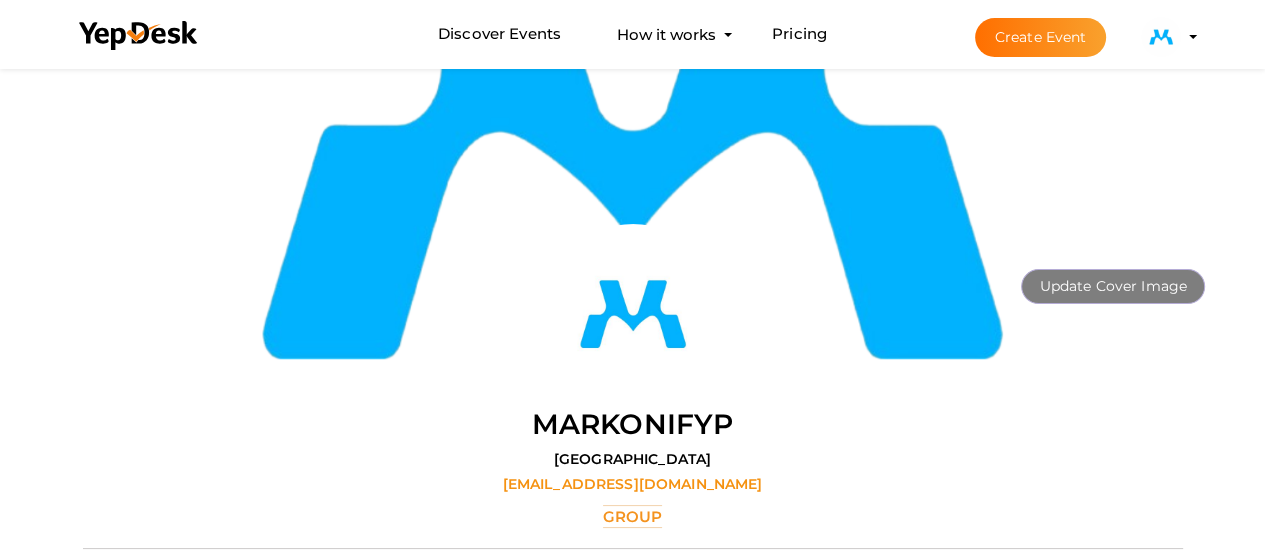 click at bounding box center (1161, 37) 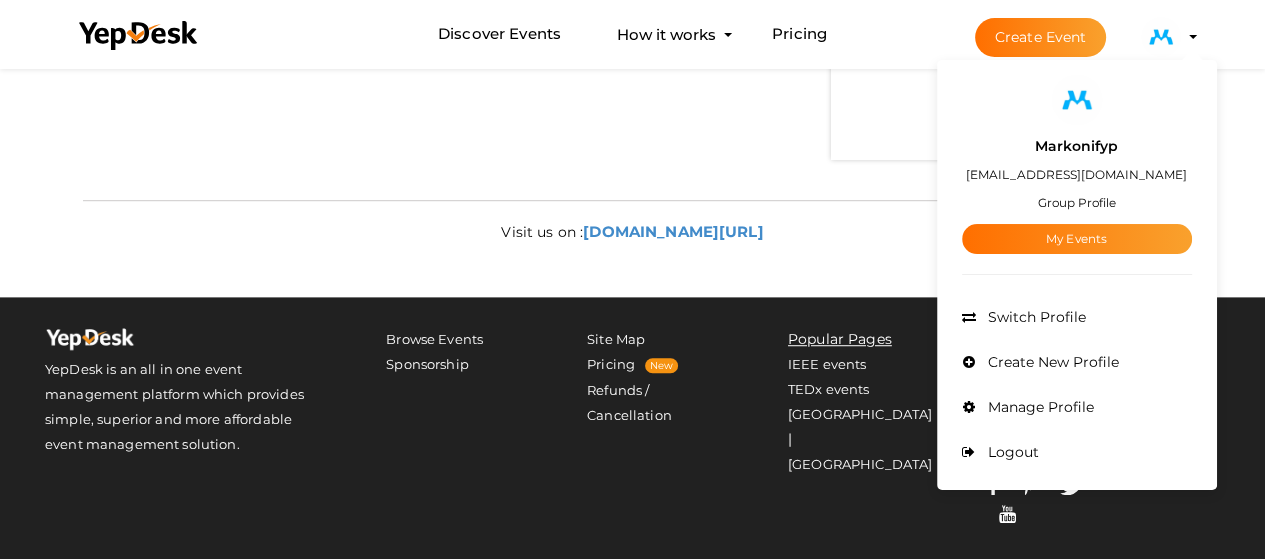 scroll, scrollTop: 1100, scrollLeft: 0, axis: vertical 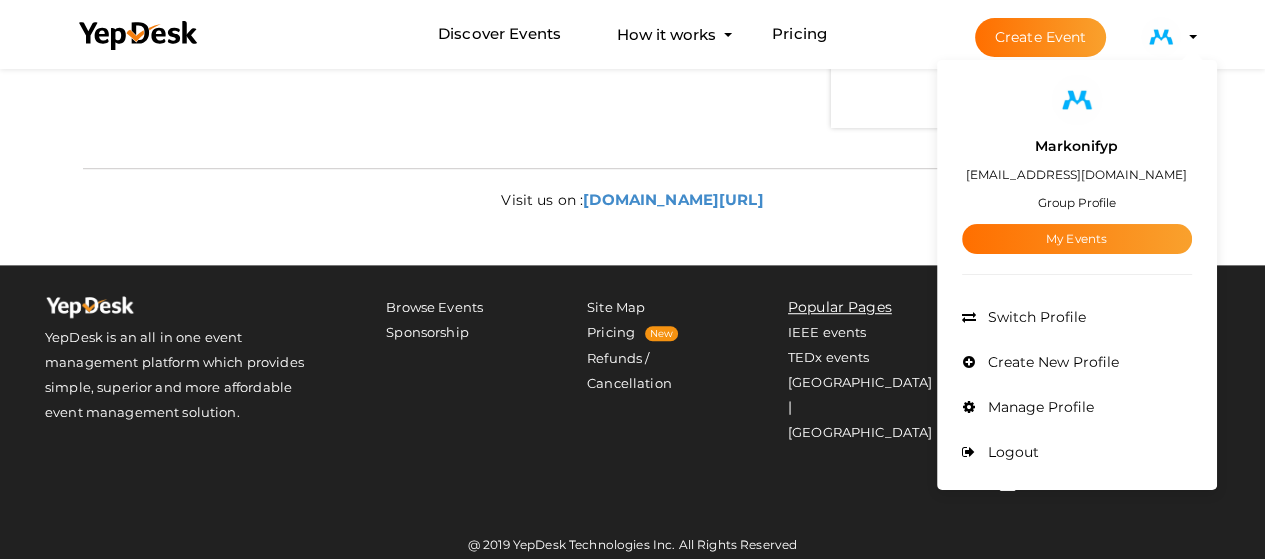 click on "upload
Markonifyp
Pakistan
markonify01@gmail.com
Group
MANAGE PROFILE
MANAGE PROFILE
ABOUT US
EVENTS
ABOUT
US
EVENTS
RELATED
ORGANIZATIONS
ACTIONS
Create Related
Organization
Create Parent
Organization
Claim this
organization
- No Description Available -" at bounding box center (633, -186) 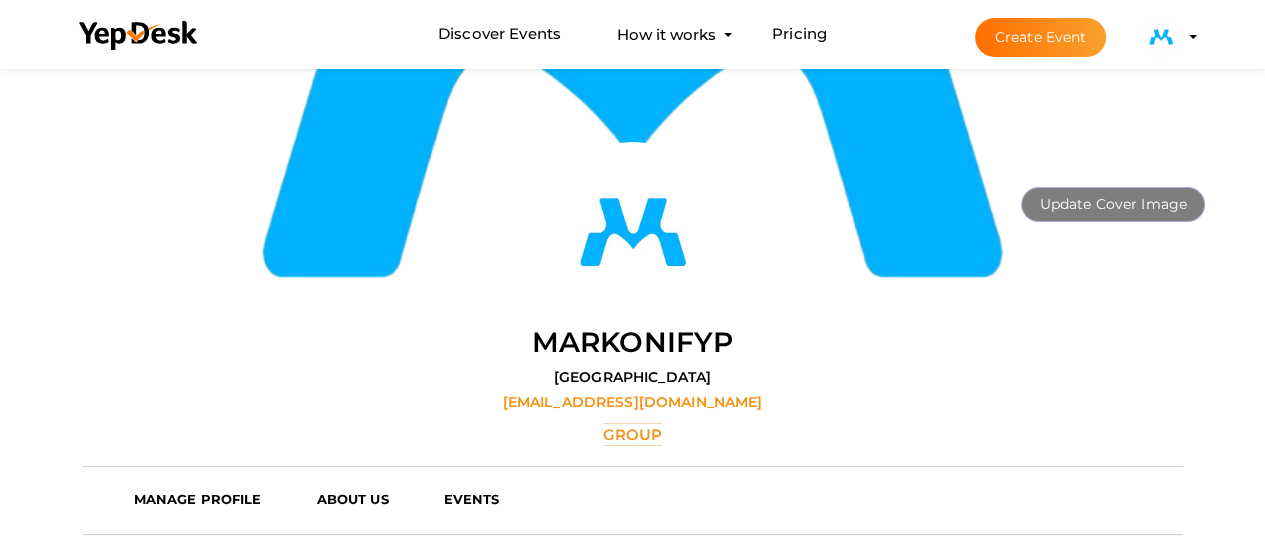scroll, scrollTop: 100, scrollLeft: 0, axis: vertical 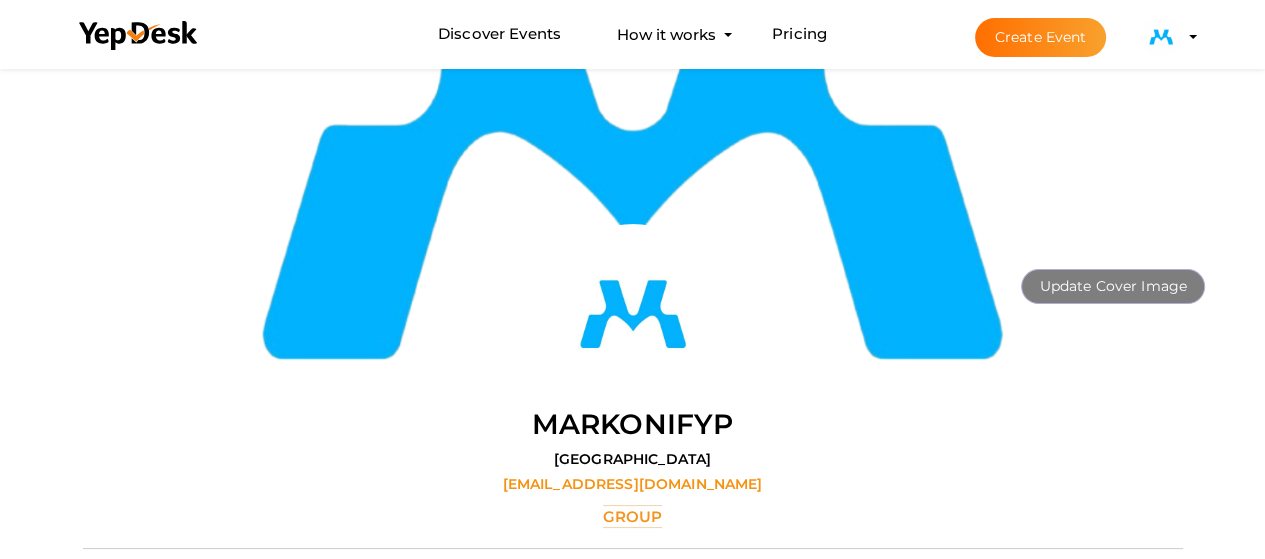 click at bounding box center (1161, 37) 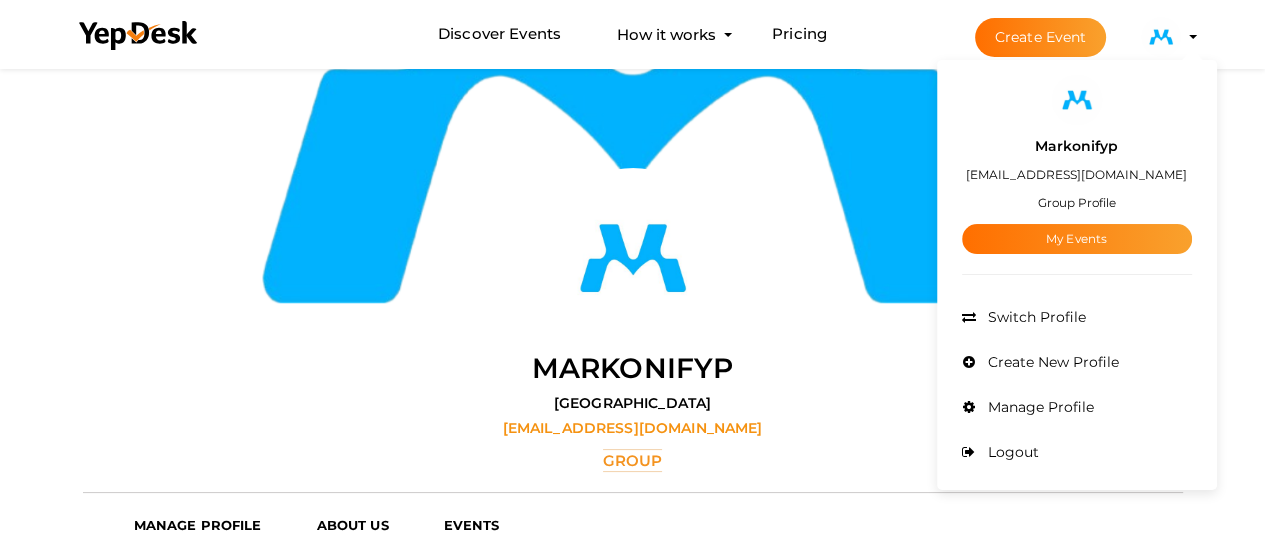 scroll, scrollTop: 200, scrollLeft: 0, axis: vertical 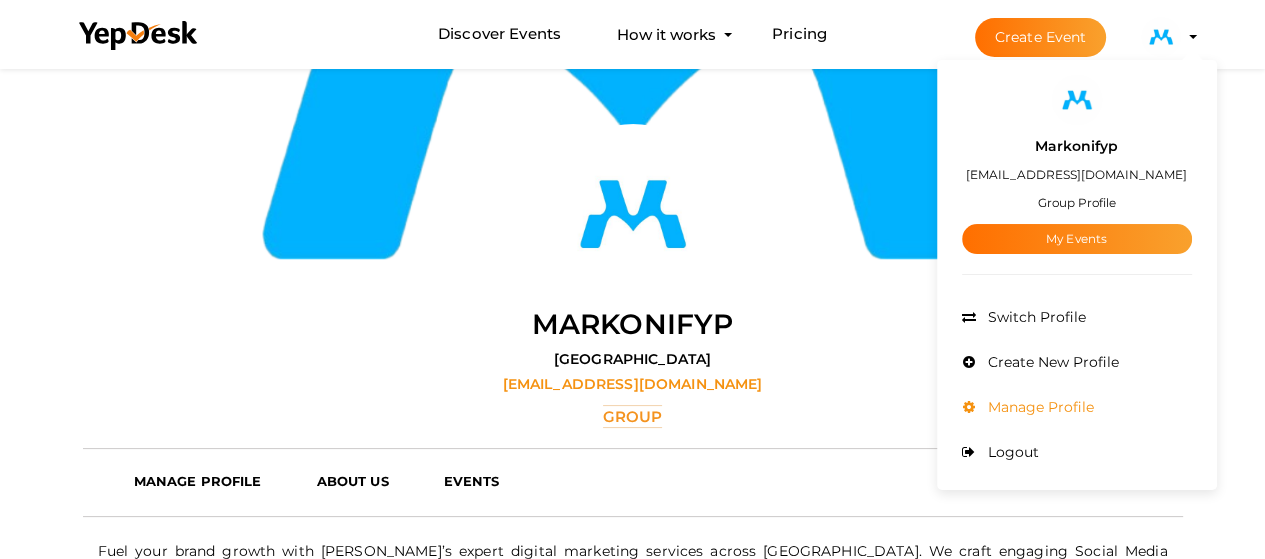 click on "Manage Profile" at bounding box center (1038, 407) 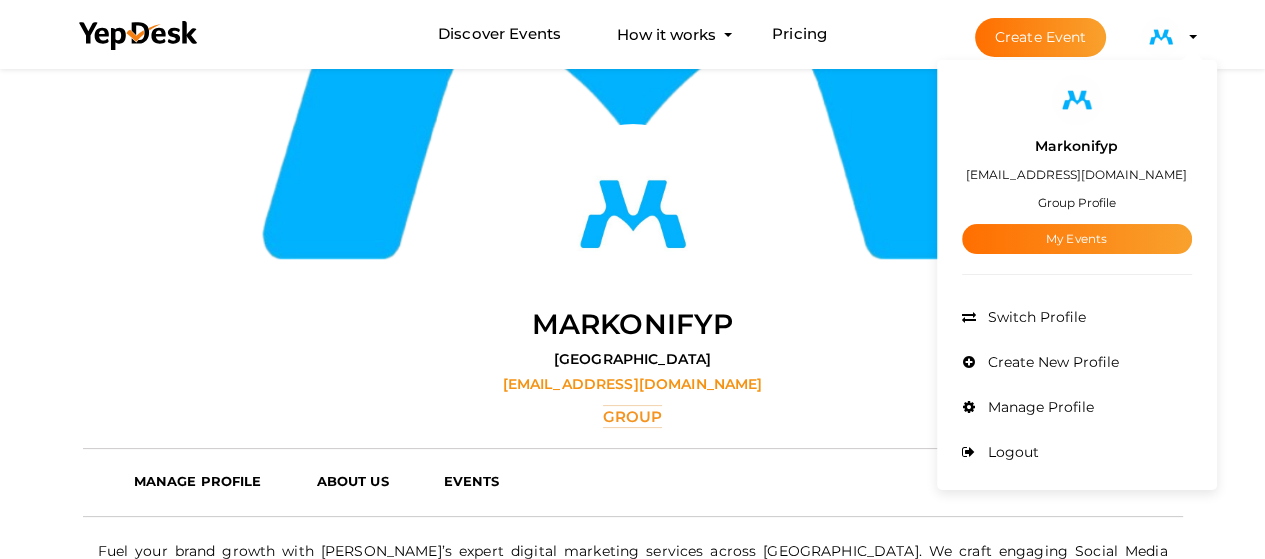 scroll, scrollTop: 0, scrollLeft: 0, axis: both 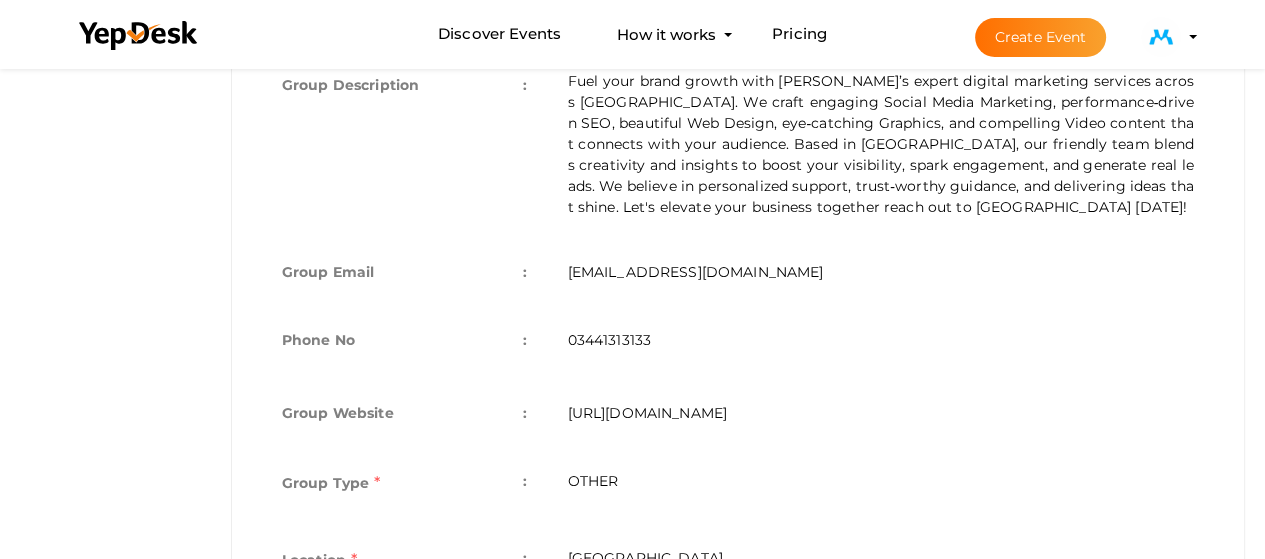 click on "Fuel your brand growth with [PERSON_NAME]’s expert digital marketing services across [GEOGRAPHIC_DATA]. We craft engaging Social Media Marketing, performance‑driven SEO, beautiful Web Design, eye‑catching Graphics, and compelling Video content that connects with your audience. Based in [GEOGRAPHIC_DATA], our friendly team blends creativity and insights to boost your visibility, spark engagement, and generate real leads. We believe in personalized support, trust‑worthy guidance, and delivering ideas that shine. Let's elevate your business together reach out to [GEOGRAPHIC_DATA] [DATE]!" at bounding box center (880, 144) 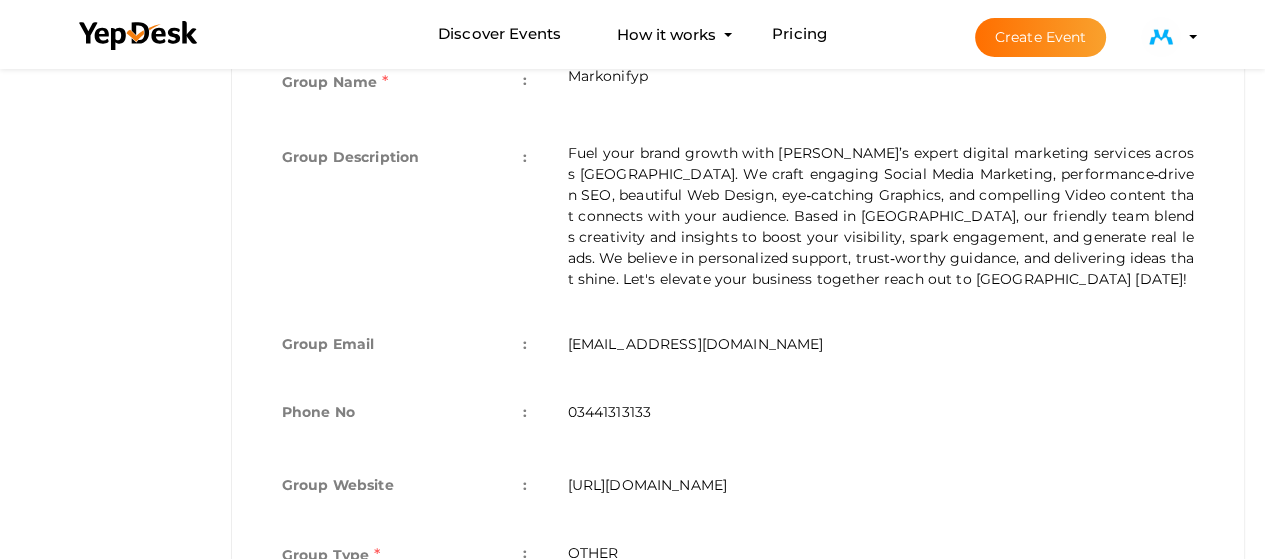 scroll, scrollTop: 500, scrollLeft: 0, axis: vertical 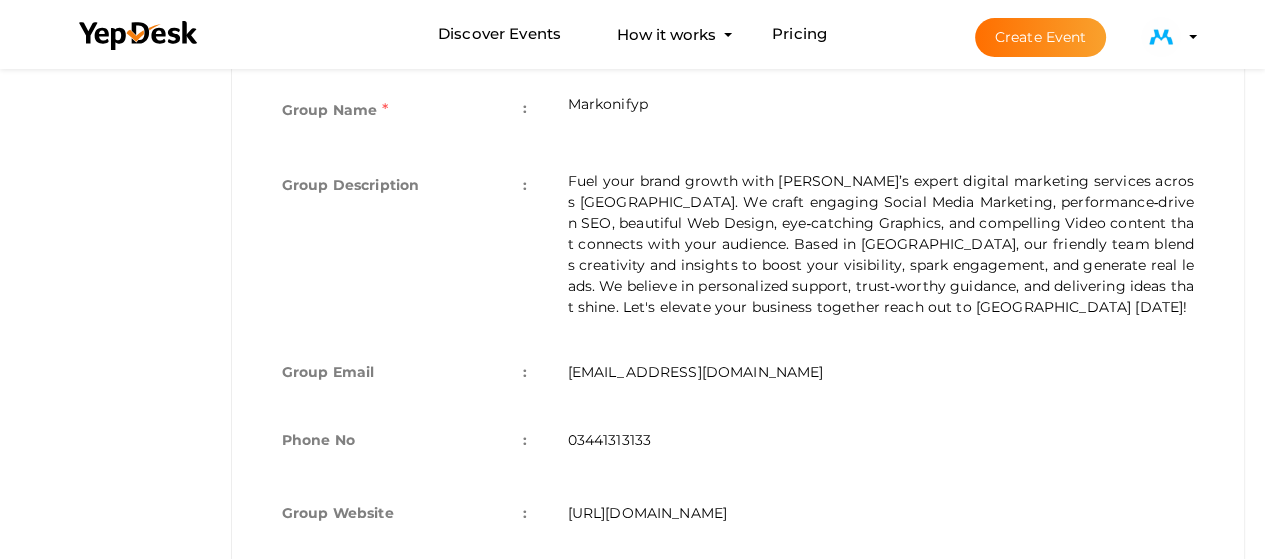 click on "Fuel your brand growth with [PERSON_NAME]’s expert digital marketing services across [GEOGRAPHIC_DATA]. We craft engaging Social Media Marketing, performance‑driven SEO, beautiful Web Design, eye‑catching Graphics, and compelling Video content that connects with your audience. Based in [GEOGRAPHIC_DATA], our friendly team blends creativity and insights to boost your visibility, spark engagement, and generate real leads. We believe in personalized support, trust‑worthy guidance, and delivering ideas that shine. Let's elevate your business together reach out to [GEOGRAPHIC_DATA] [DATE]!" at bounding box center [880, 244] 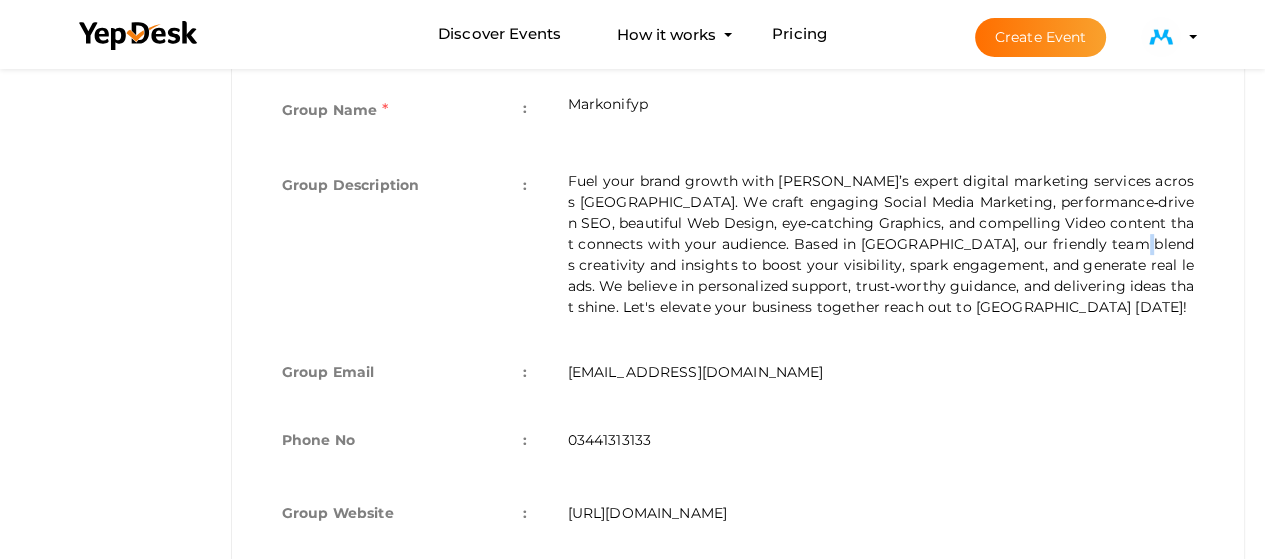 drag, startPoint x: 1003, startPoint y: 246, endPoint x: 948, endPoint y: 243, distance: 55.081757 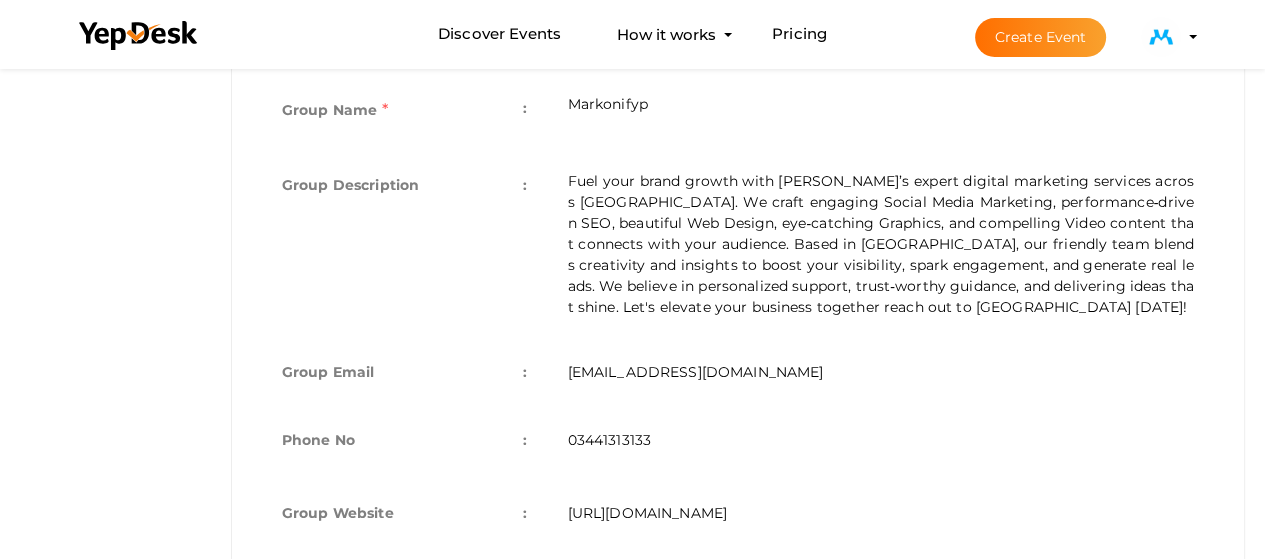 drag, startPoint x: 930, startPoint y: 241, endPoint x: 880, endPoint y: 238, distance: 50.08992 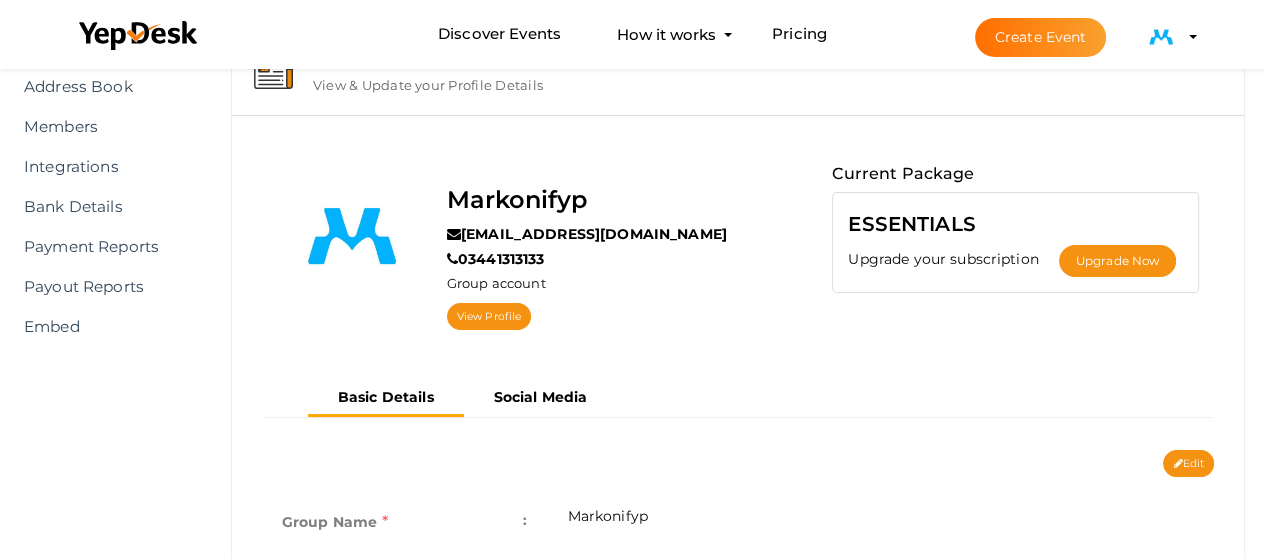 scroll, scrollTop: 100, scrollLeft: 0, axis: vertical 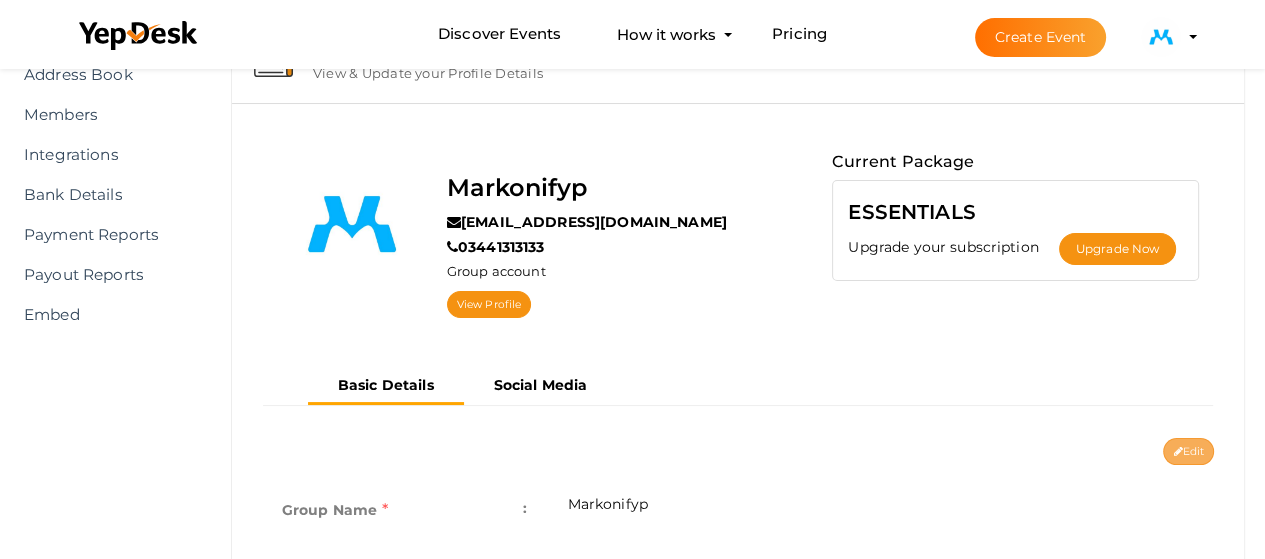 click on "Edit" at bounding box center (1188, 451) 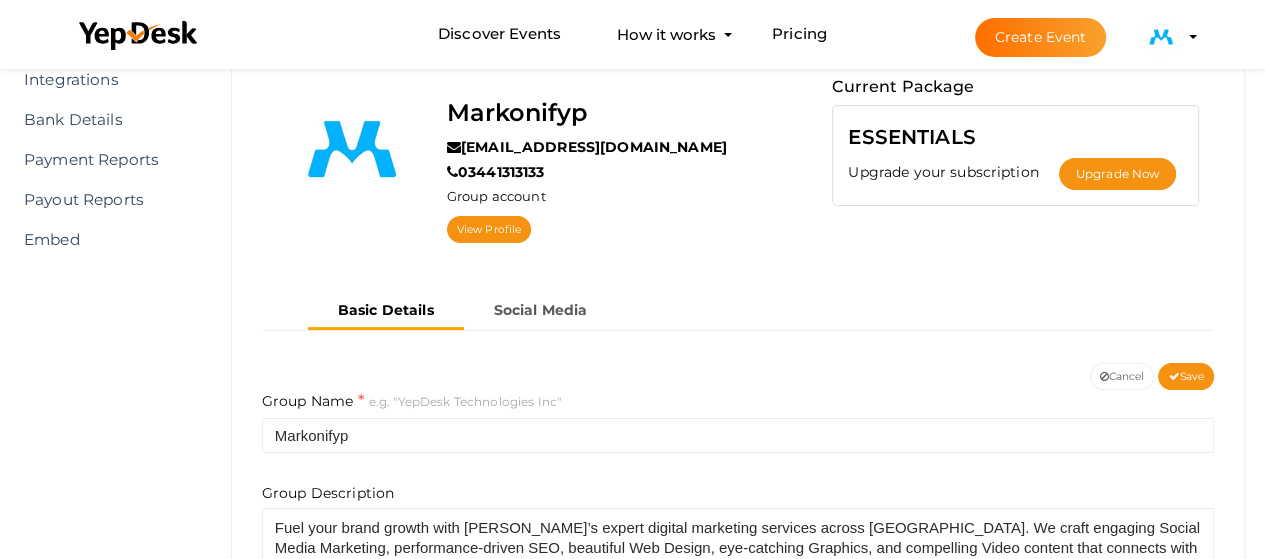 scroll, scrollTop: 300, scrollLeft: 0, axis: vertical 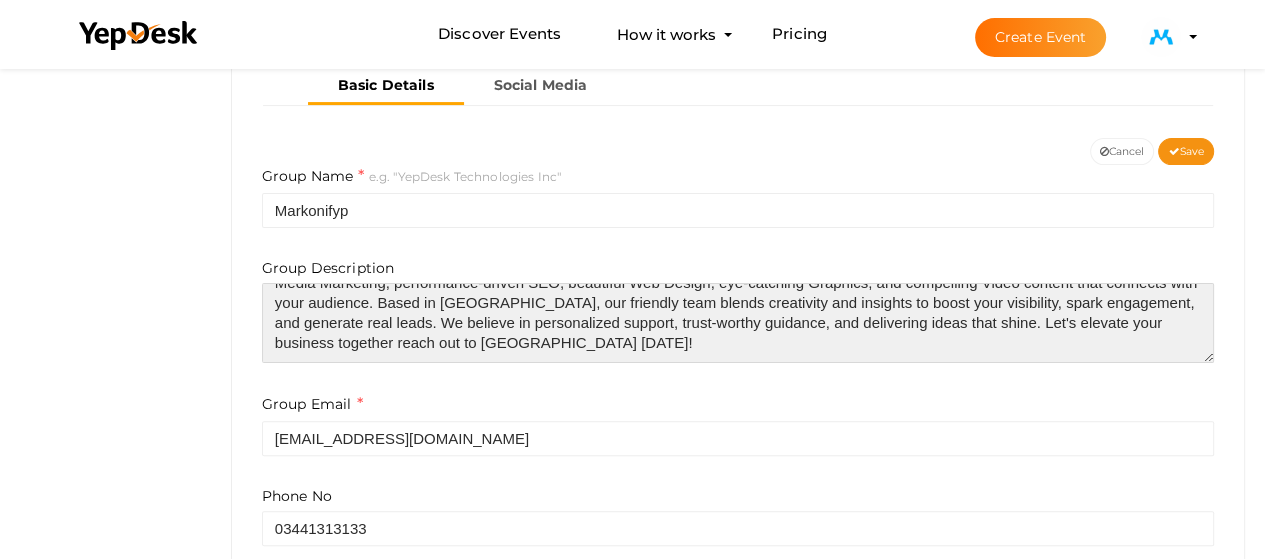 click on "Fuel your brand growth with [PERSON_NAME]’s expert digital marketing services across [GEOGRAPHIC_DATA]. We craft engaging Social Media Marketing, performance‑driven SEO, beautiful Web Design, eye‑catching Graphics, and compelling Video content that connects with your audience. Based in [GEOGRAPHIC_DATA], our friendly team blends creativity and insights to boost your visibility, spark engagement, and generate real leads. We believe in personalized support, trust‑worthy guidance, and delivering ideas that shine. Let's elevate your business together reach out to [GEOGRAPHIC_DATA] [DATE]!" at bounding box center [738, 323] 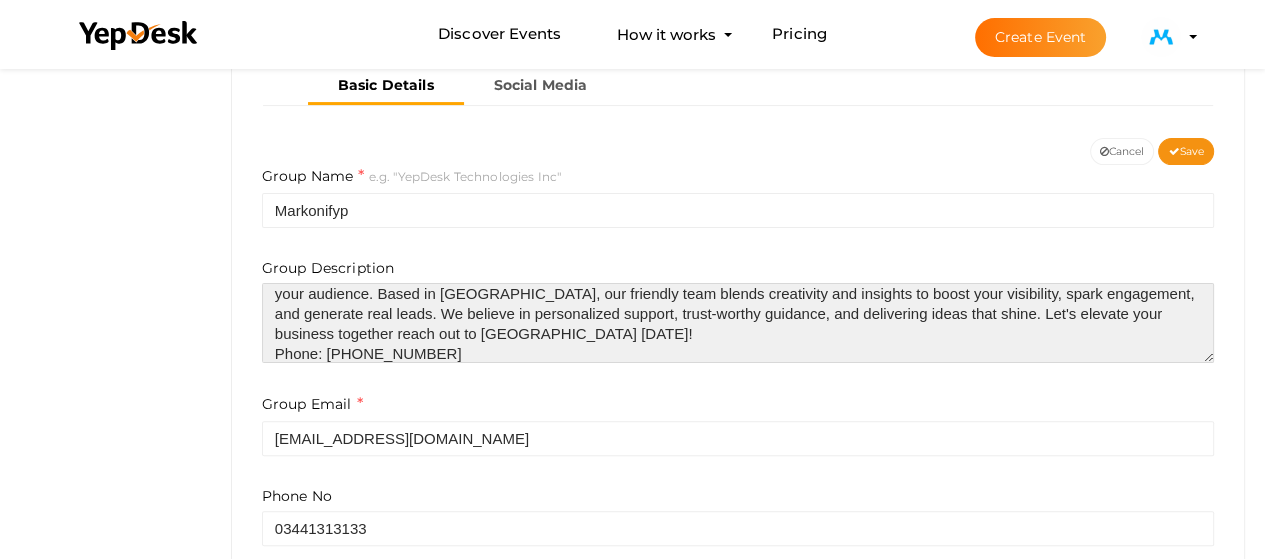 click on "Fuel your brand growth with [PERSON_NAME]’s expert digital marketing services across [GEOGRAPHIC_DATA]. We craft engaging Social Media Marketing, performance‑driven SEO, beautiful Web Design, eye‑catching Graphics, and compelling Video content that connects with your audience. Based in [GEOGRAPHIC_DATA], our friendly team blends creativity and insights to boost your visibility, spark engagement, and generate real leads. We believe in personalized support, trust‑worthy guidance, and delivering ideas that shine. Let's elevate your business together reach out to [GEOGRAPHIC_DATA] [DATE]!
Phone: [PHONE_NUMBER]" at bounding box center (738, 323) 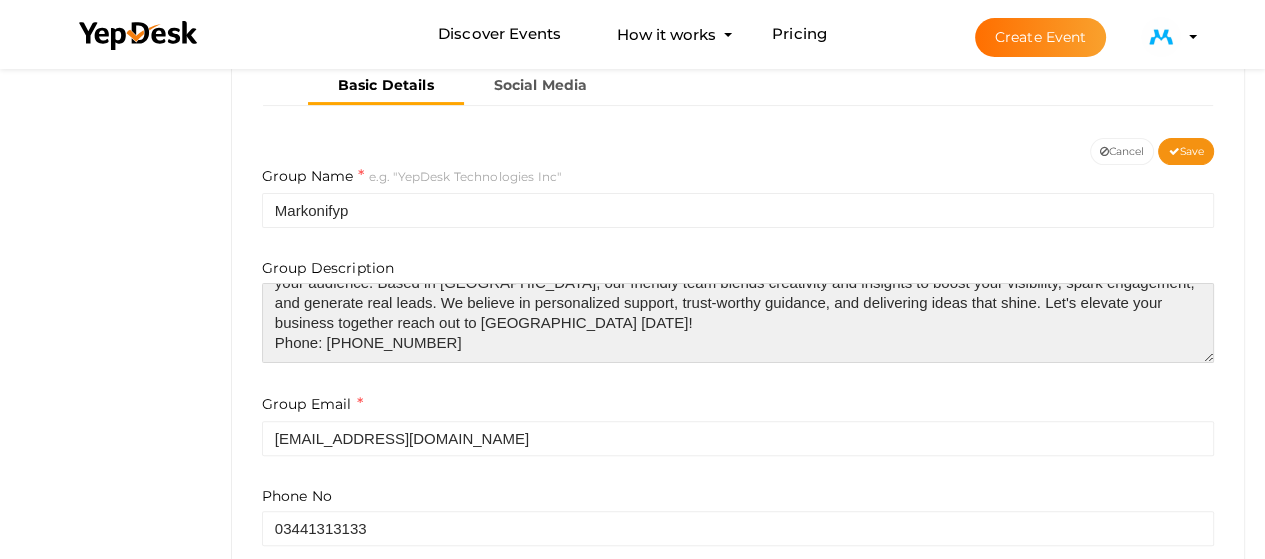 paste on "Full Adress" 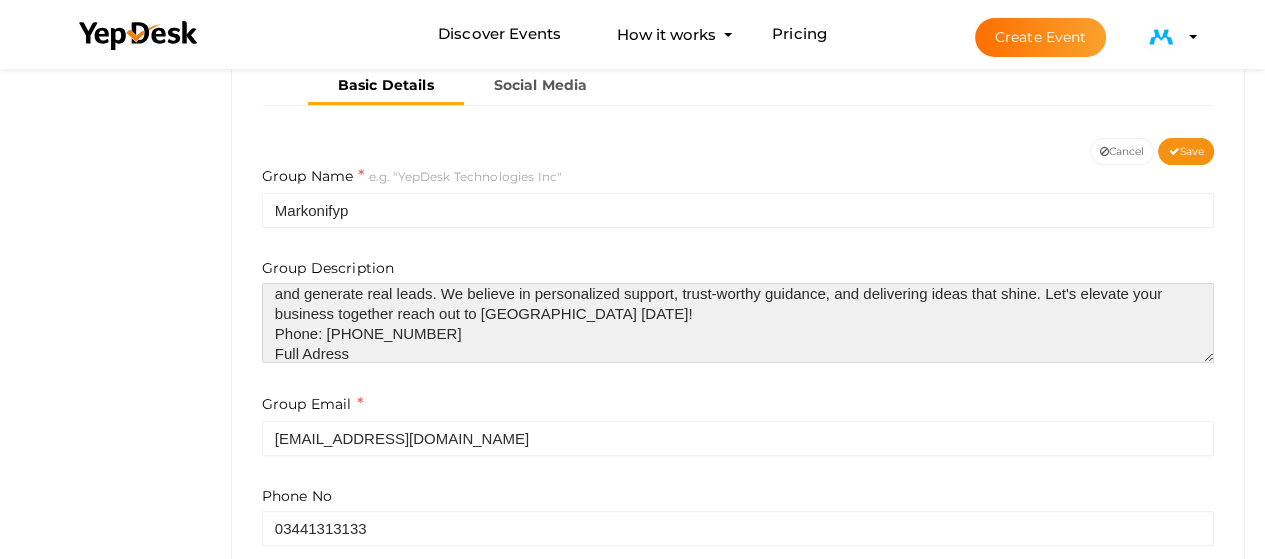 drag, startPoint x: 301, startPoint y: 351, endPoint x: 180, endPoint y: 343, distance: 121.264175 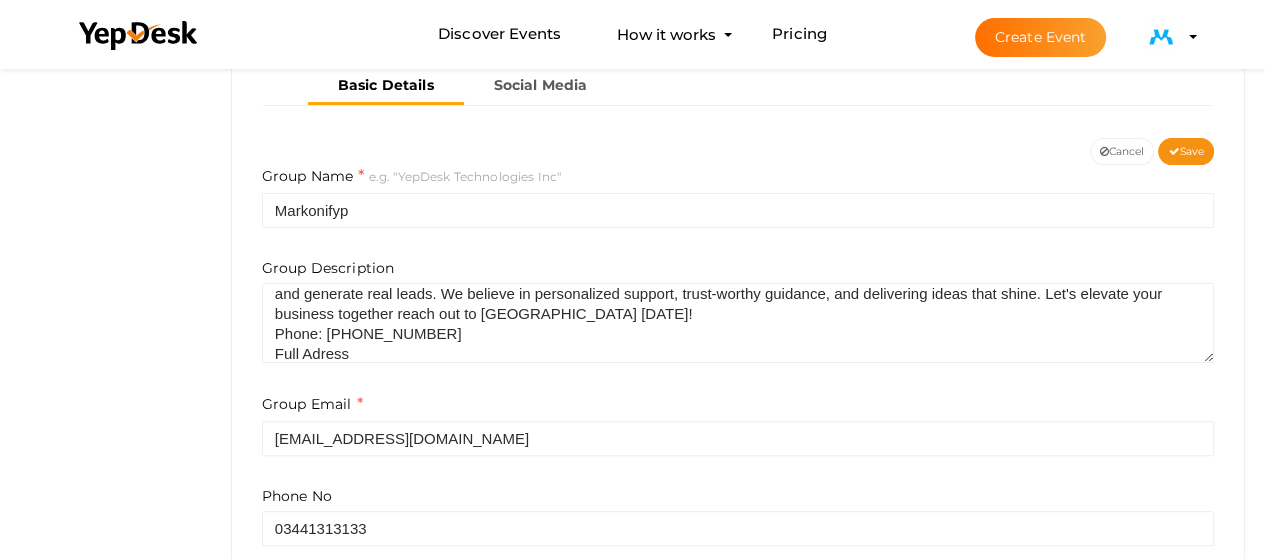 drag, startPoint x: 108, startPoint y: 359, endPoint x: 164, endPoint y: 362, distance: 56.0803 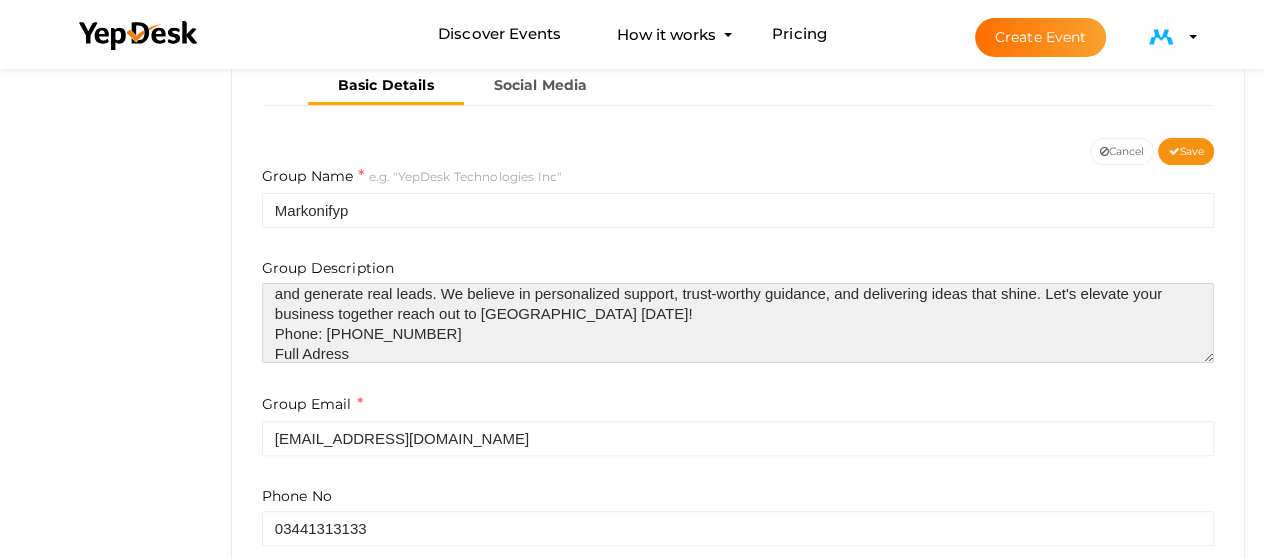 scroll, scrollTop: 80, scrollLeft: 0, axis: vertical 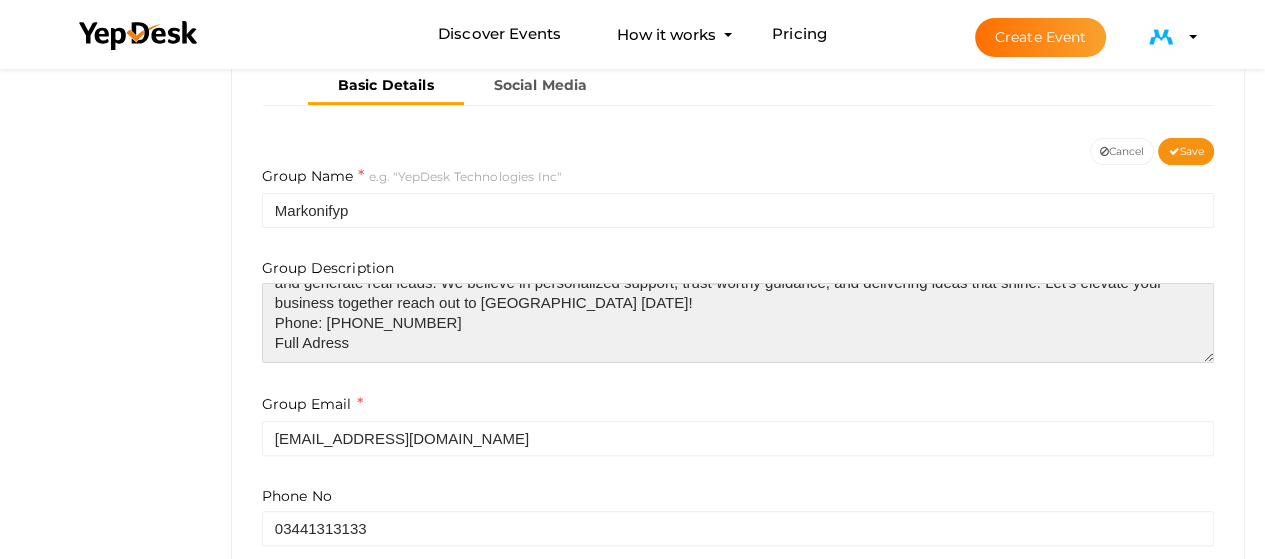 drag, startPoint x: 298, startPoint y: 353, endPoint x: 260, endPoint y: 359, distance: 38.470768 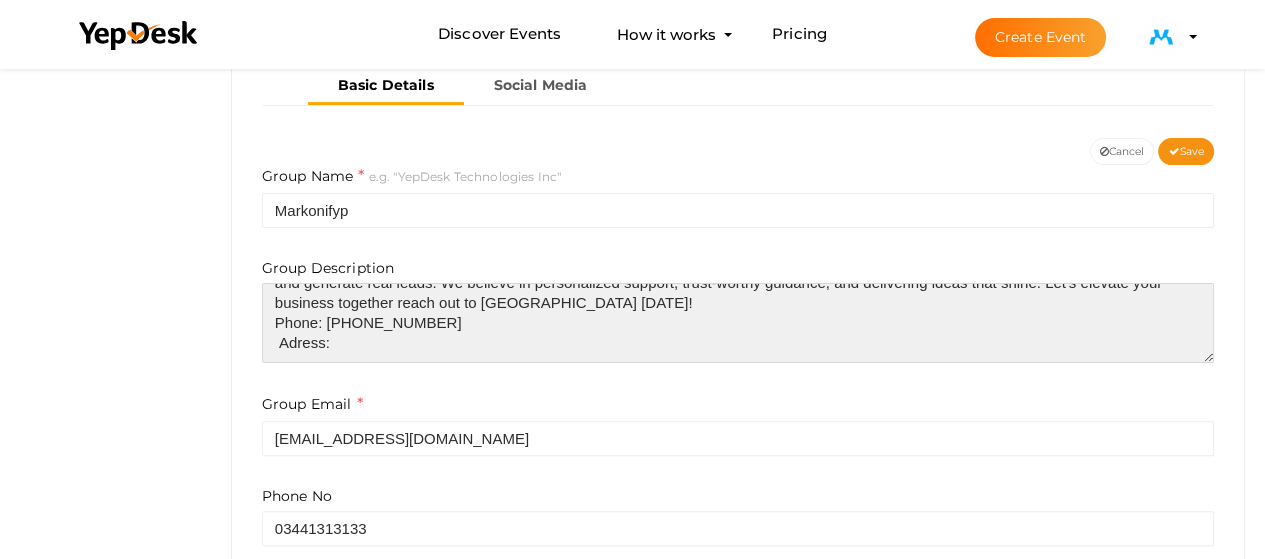 paste on "Sarwar market,[STREET_ADDRESS][PERSON_NAME]" 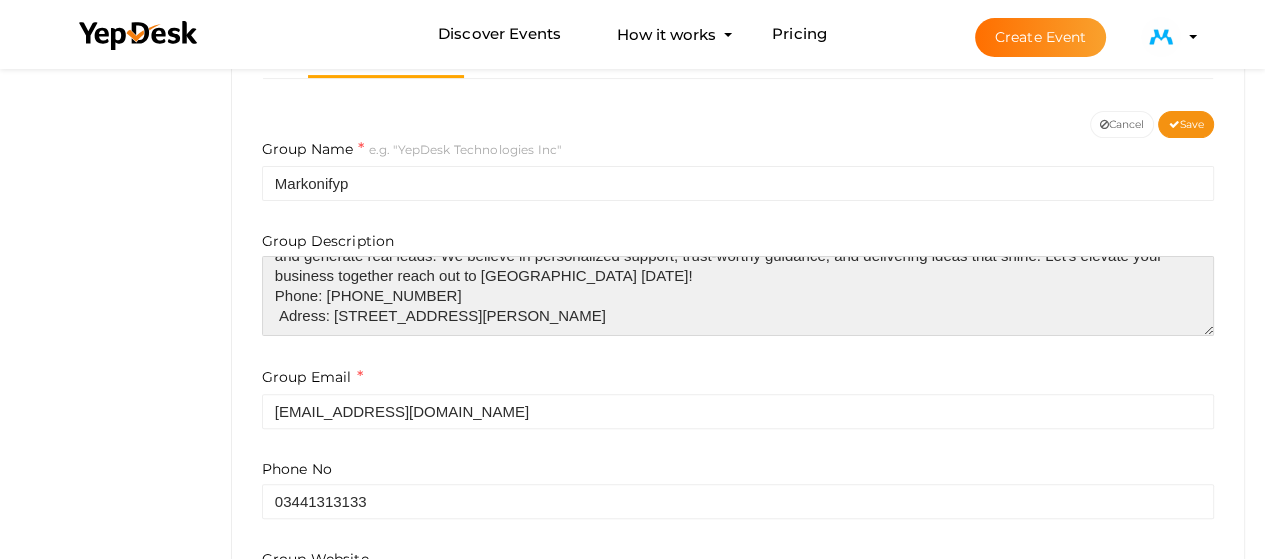 scroll, scrollTop: 400, scrollLeft: 0, axis: vertical 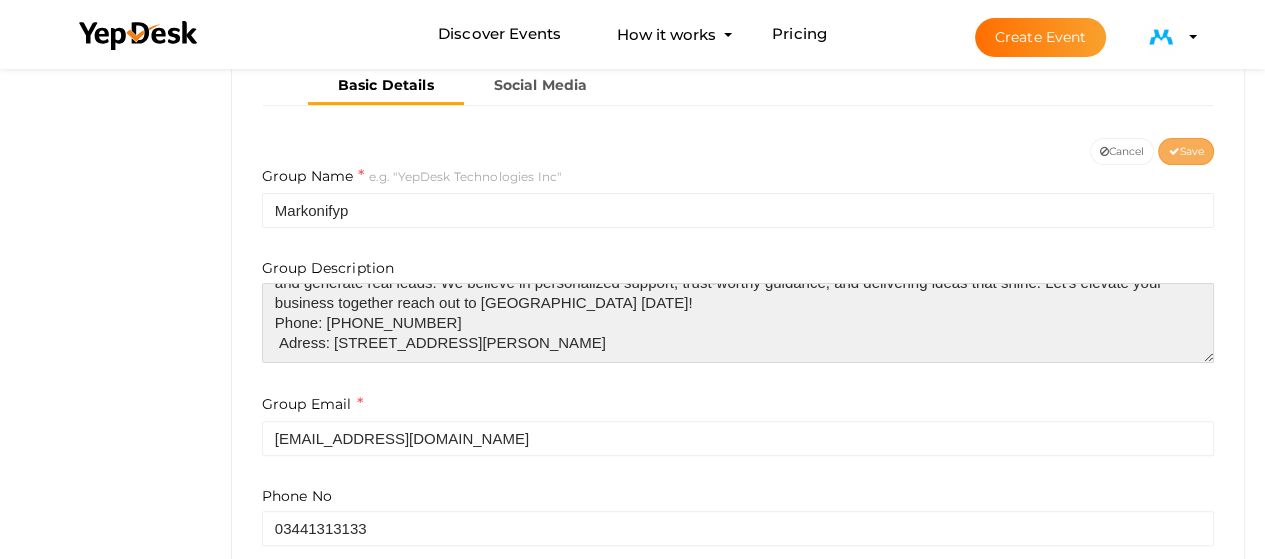 type on "Fuel your brand growth with [PERSON_NAME]’s expert digital marketing services across [GEOGRAPHIC_DATA]. We craft engaging Social Media Marketing, performance‑driven SEO, beautiful Web Design, eye‑catching Graphics, and compelling Video content that connects with your audience. Based in [GEOGRAPHIC_DATA], our friendly team blends creativity and insights to boost your visibility, spark engagement, and generate real leads. We believe in personalized support, trust‑worthy guidance, and delivering ideas that shine. Let's elevate your business together reach out to [GEOGRAPHIC_DATA] [DATE]!
Phone: [PHONE_NUMBER]
Adress: [STREET_ADDRESS][PERSON_NAME]" 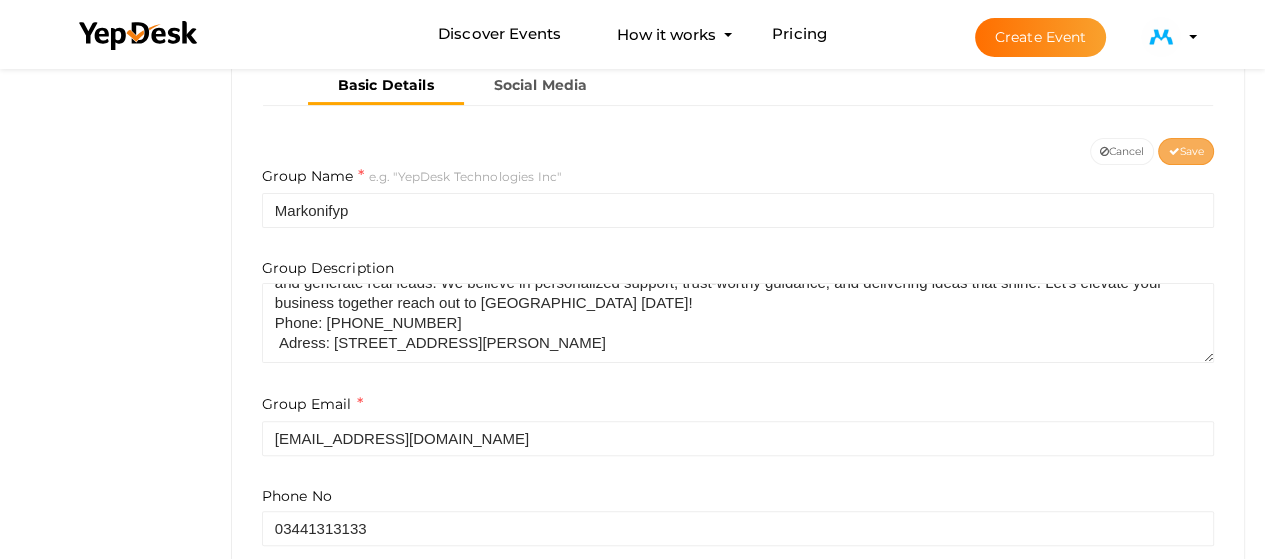 click on "Save" at bounding box center [1186, 151] 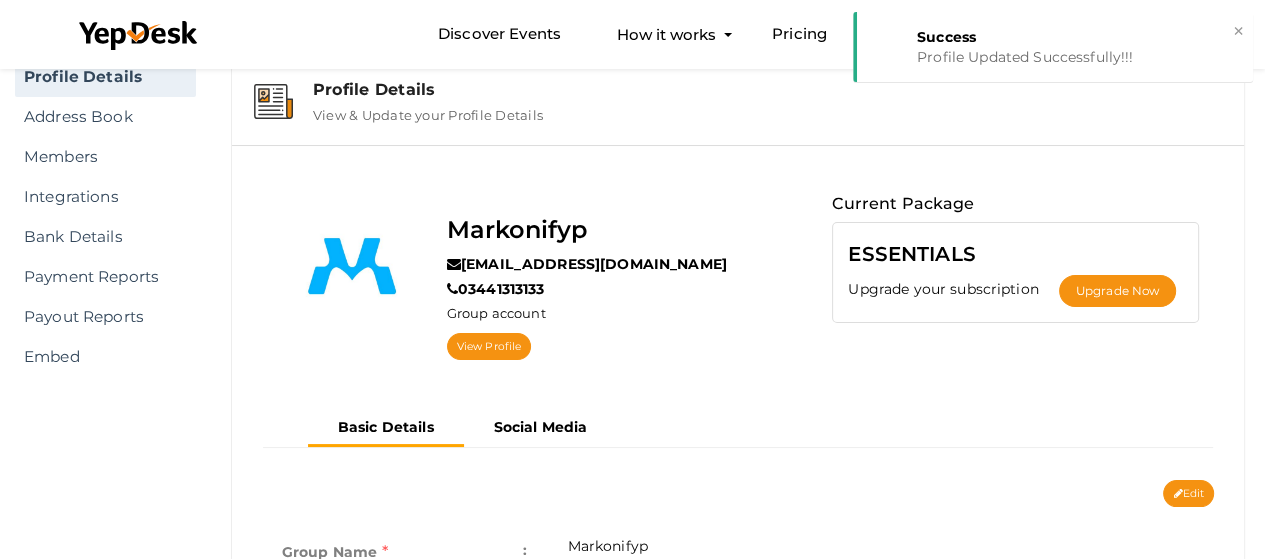 scroll, scrollTop: 0, scrollLeft: 0, axis: both 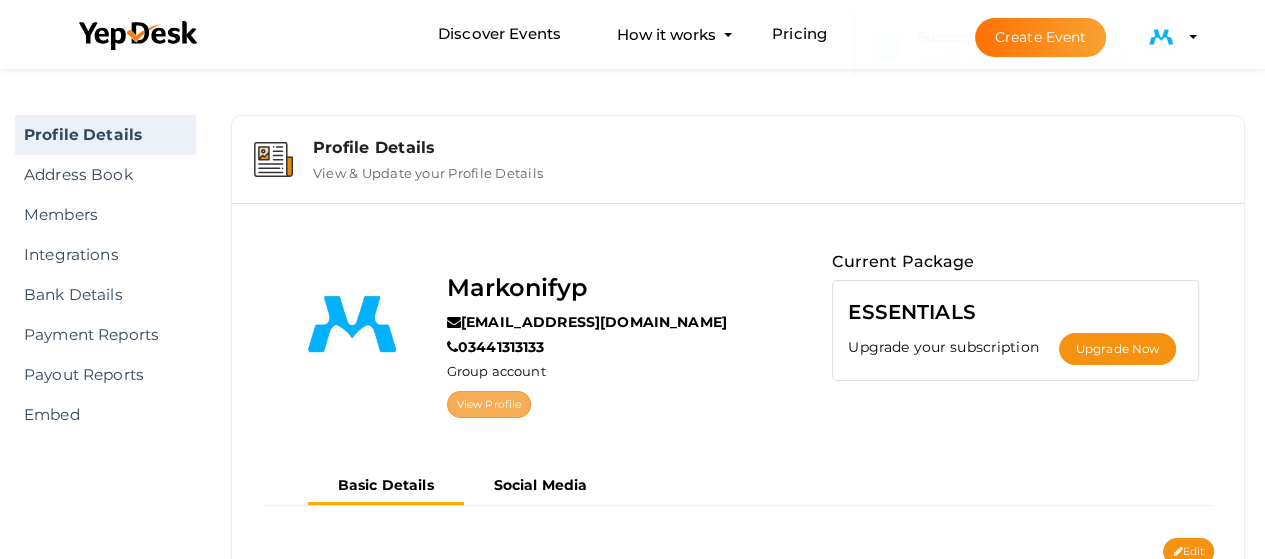 click on "View Profile" at bounding box center (489, 404) 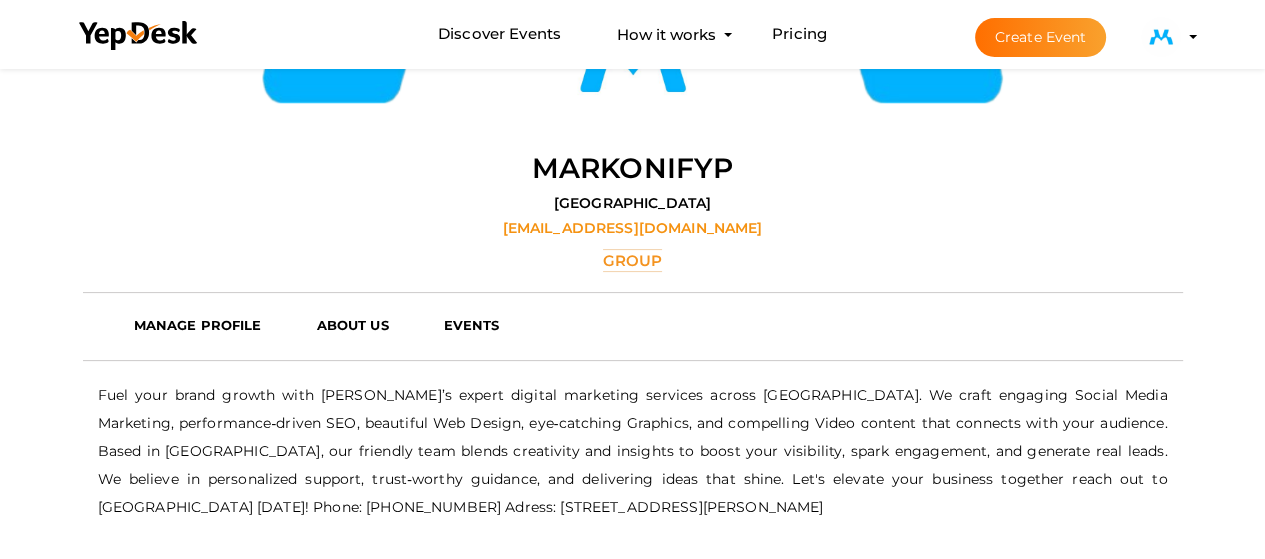 scroll, scrollTop: 300, scrollLeft: 0, axis: vertical 